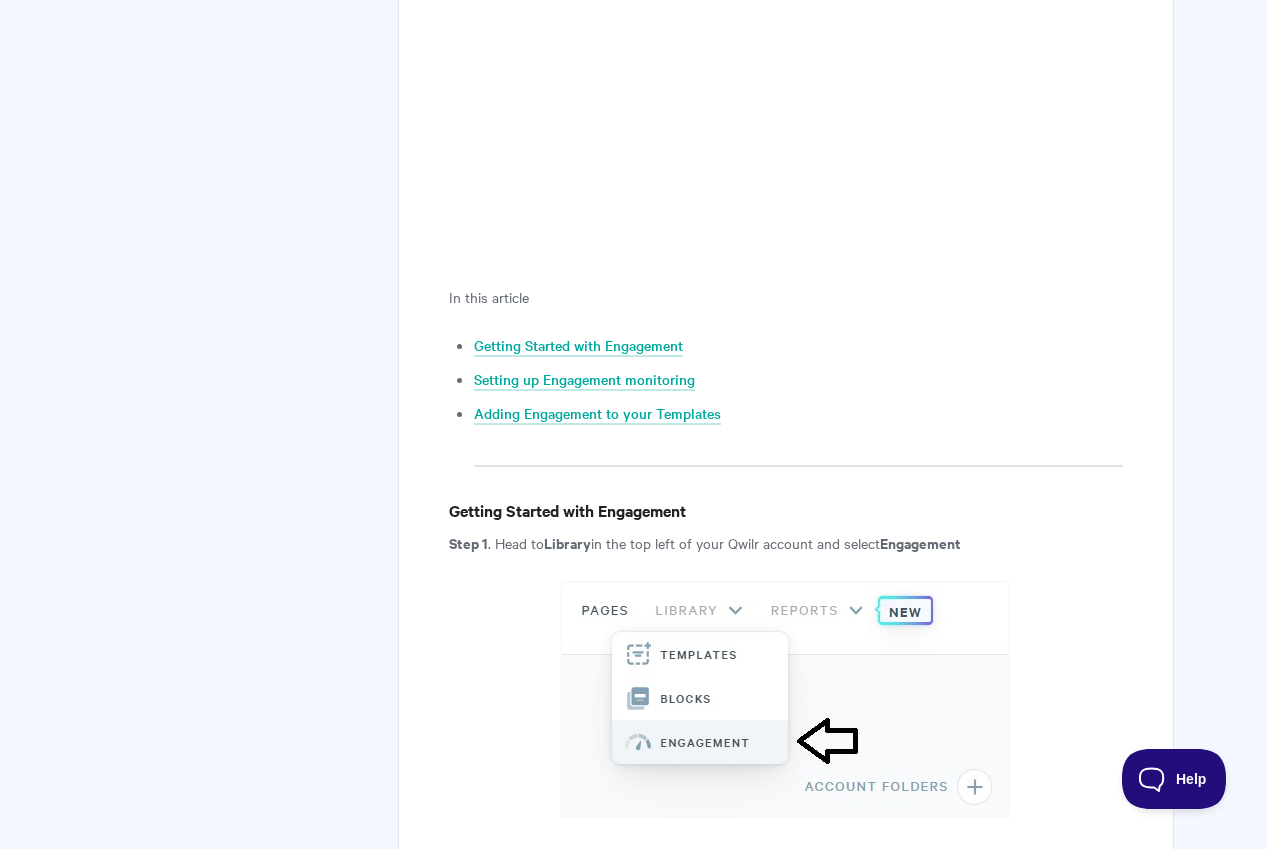 scroll, scrollTop: 856, scrollLeft: 0, axis: vertical 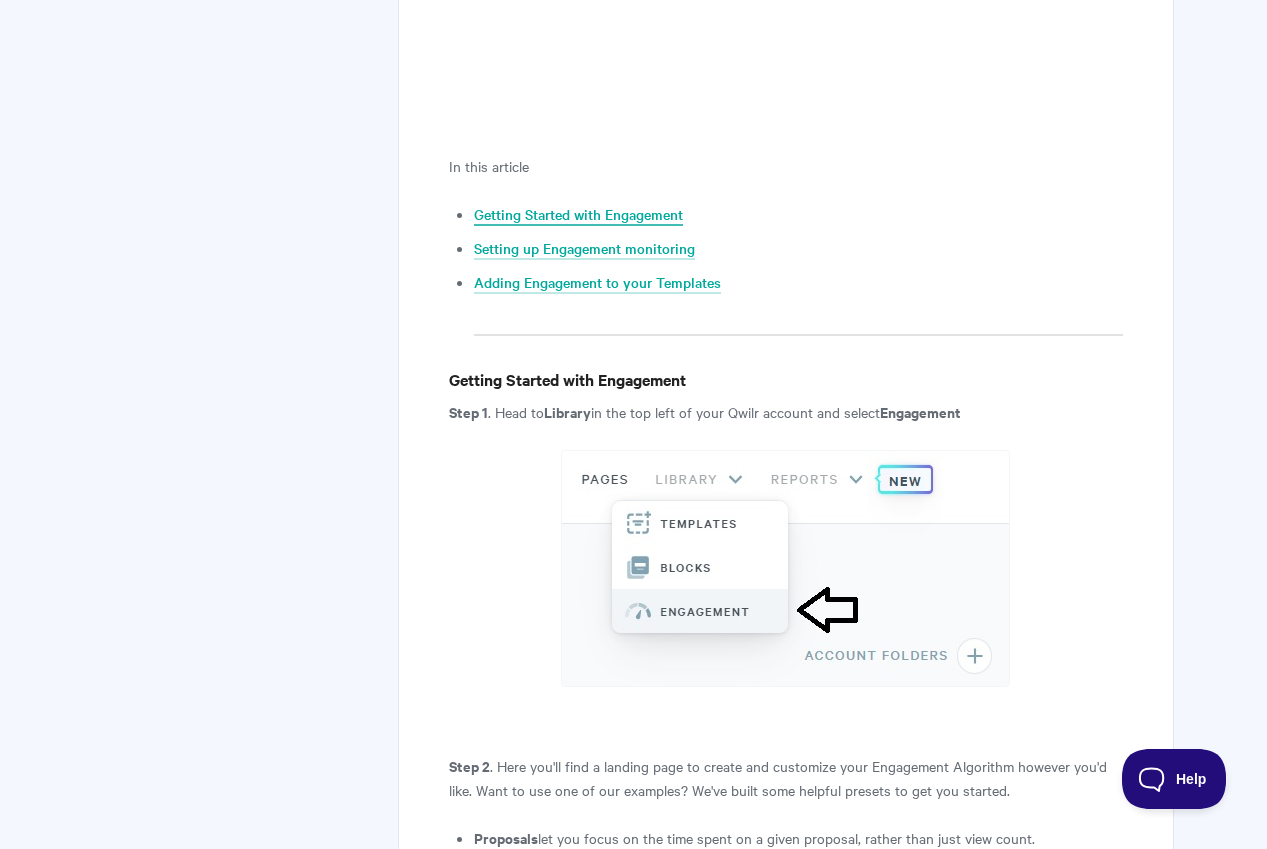 click on "Getting Started with Engagement" at bounding box center [578, 215] 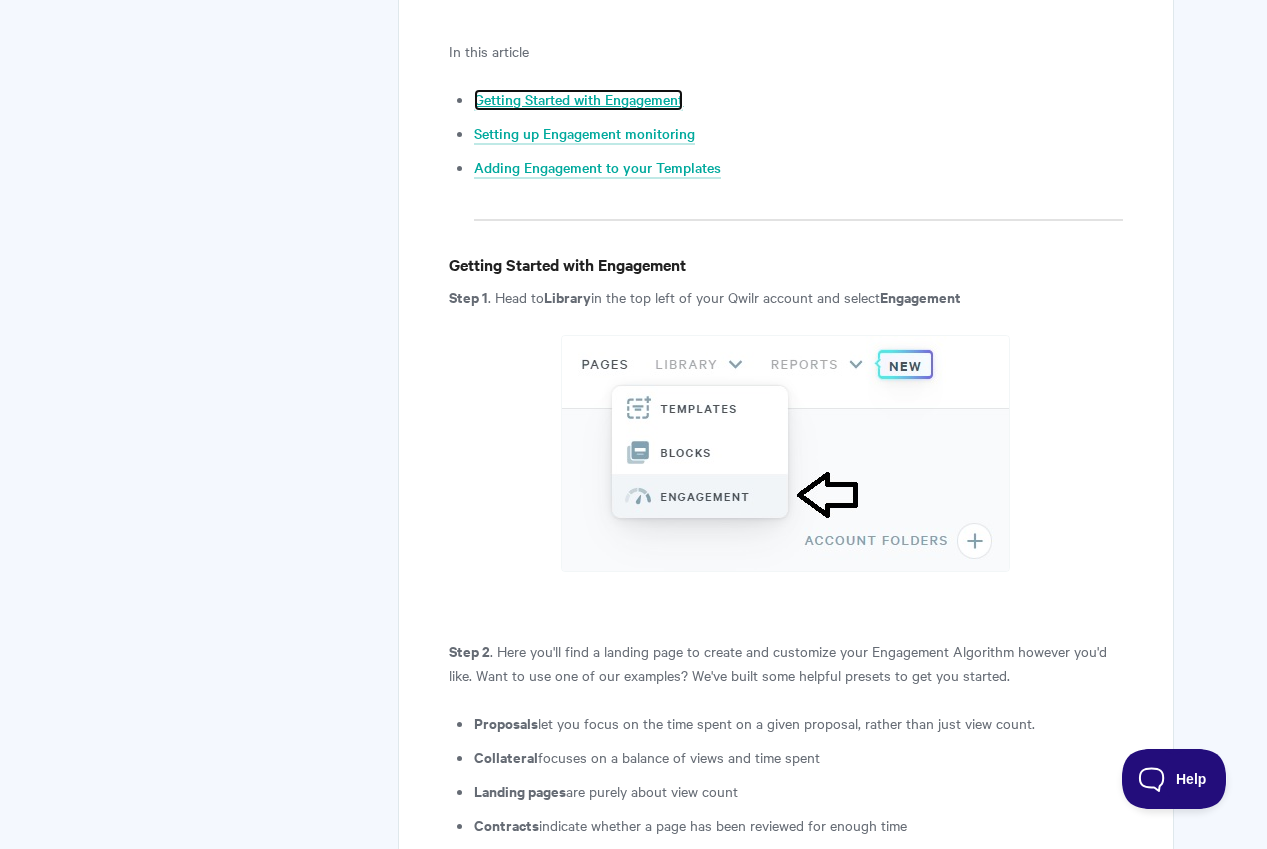 scroll, scrollTop: 0, scrollLeft: 0, axis: both 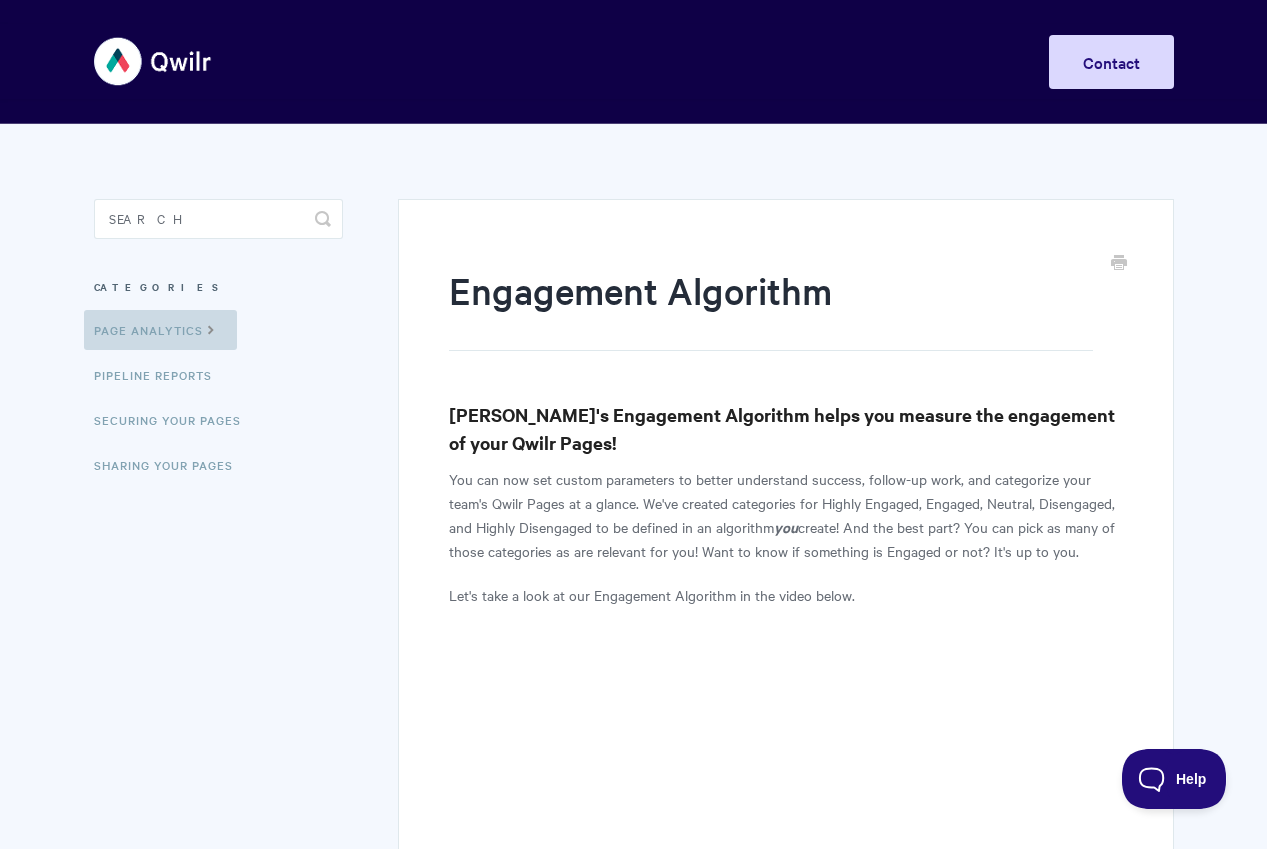 click at bounding box center (211, 328) 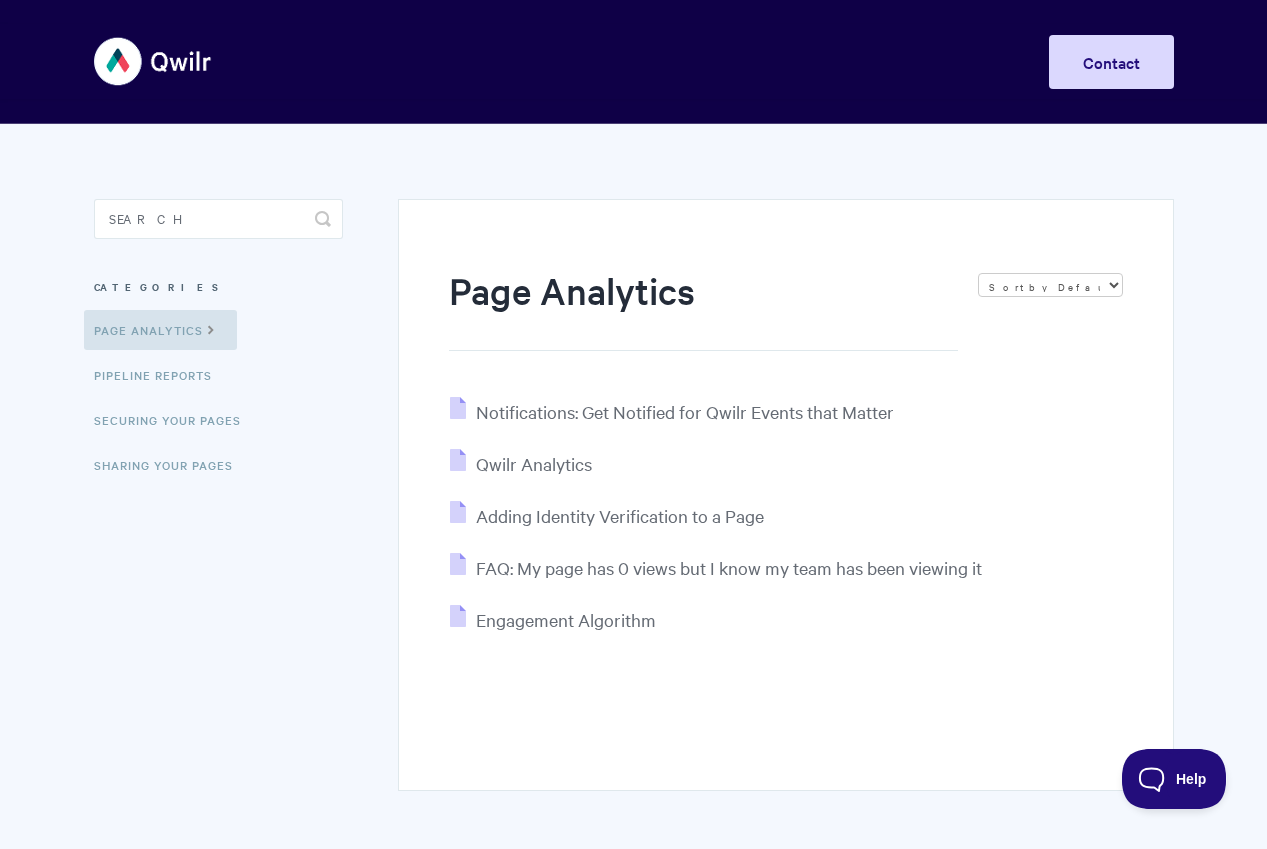 scroll, scrollTop: 0, scrollLeft: 0, axis: both 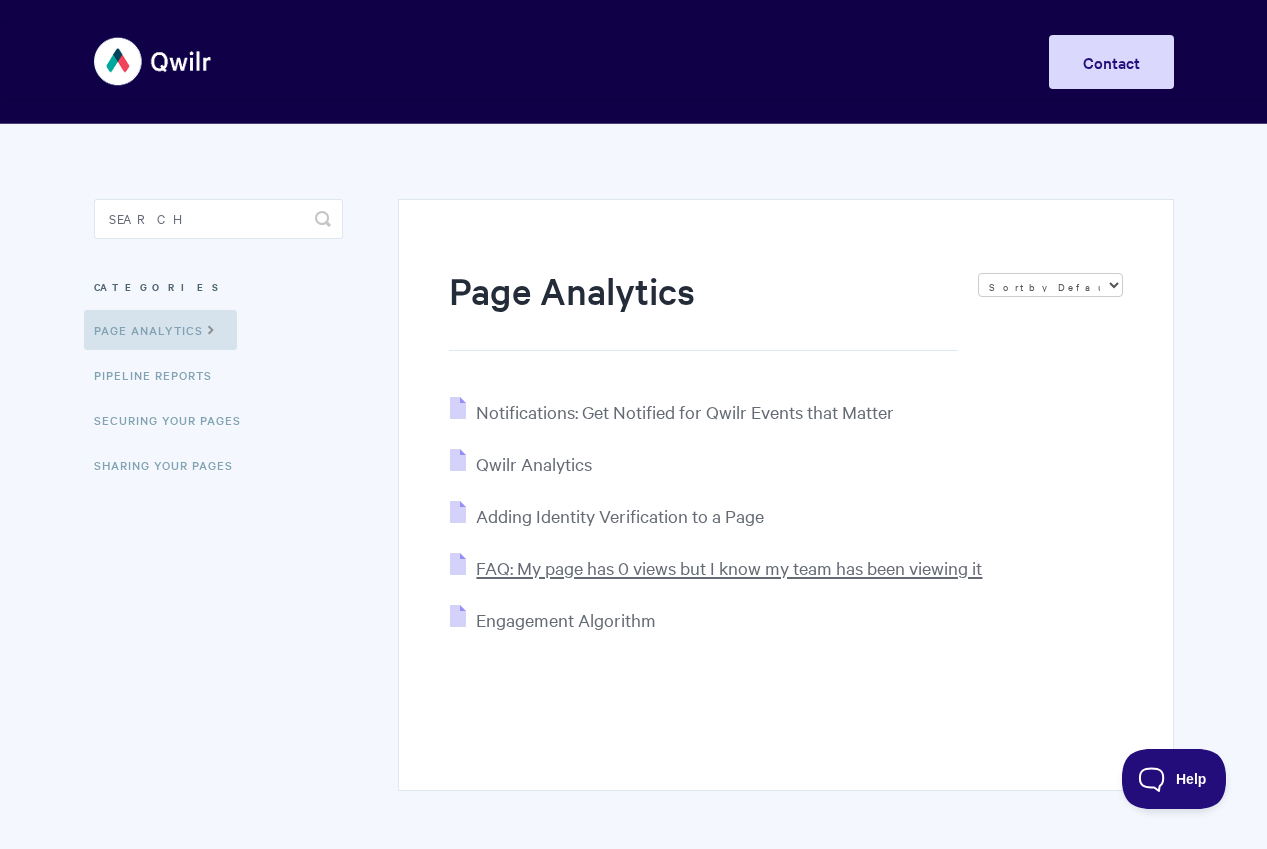 click on "FAQ: My page has 0 views but I know my team has been viewing it" at bounding box center [729, 567] 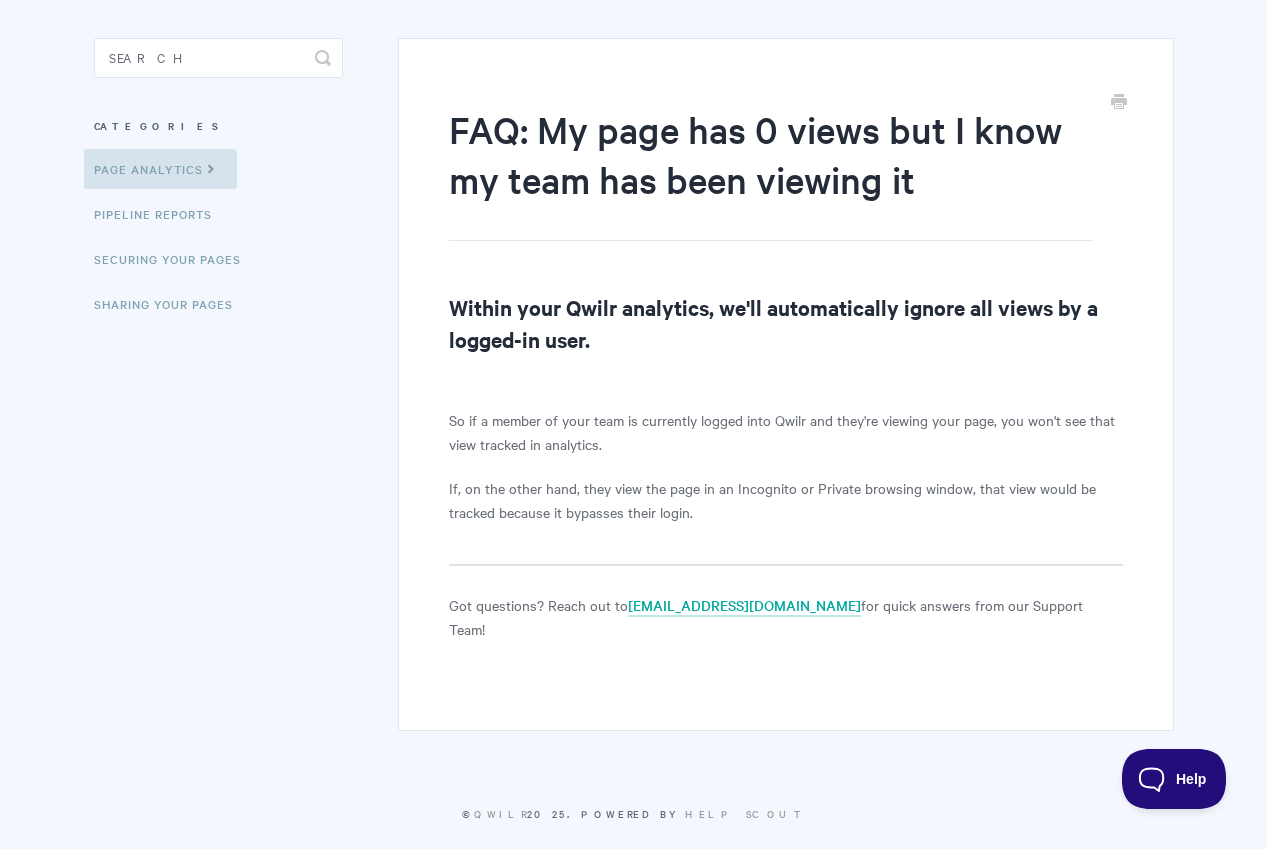scroll, scrollTop: 0, scrollLeft: 0, axis: both 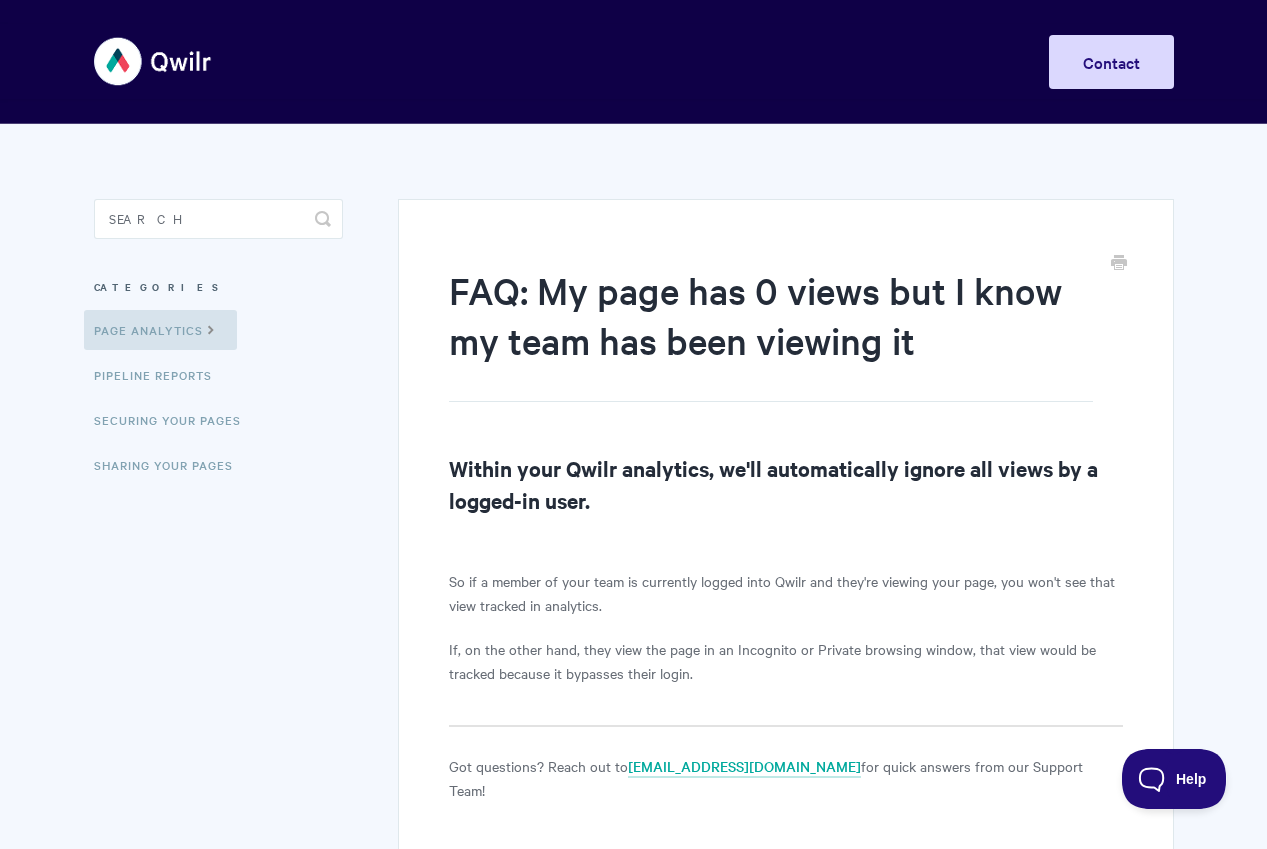 click on "Categories" at bounding box center [218, 287] 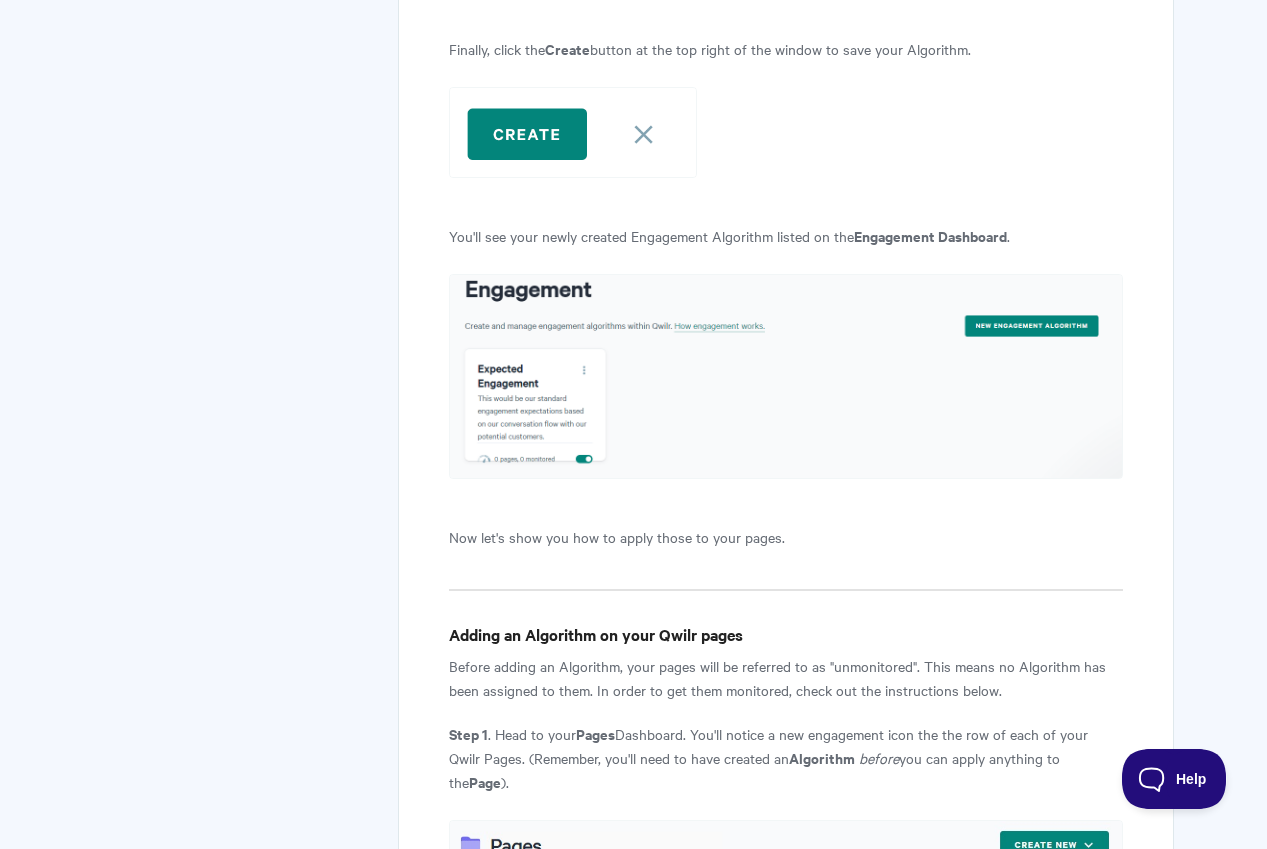 scroll, scrollTop: 4232, scrollLeft: 0, axis: vertical 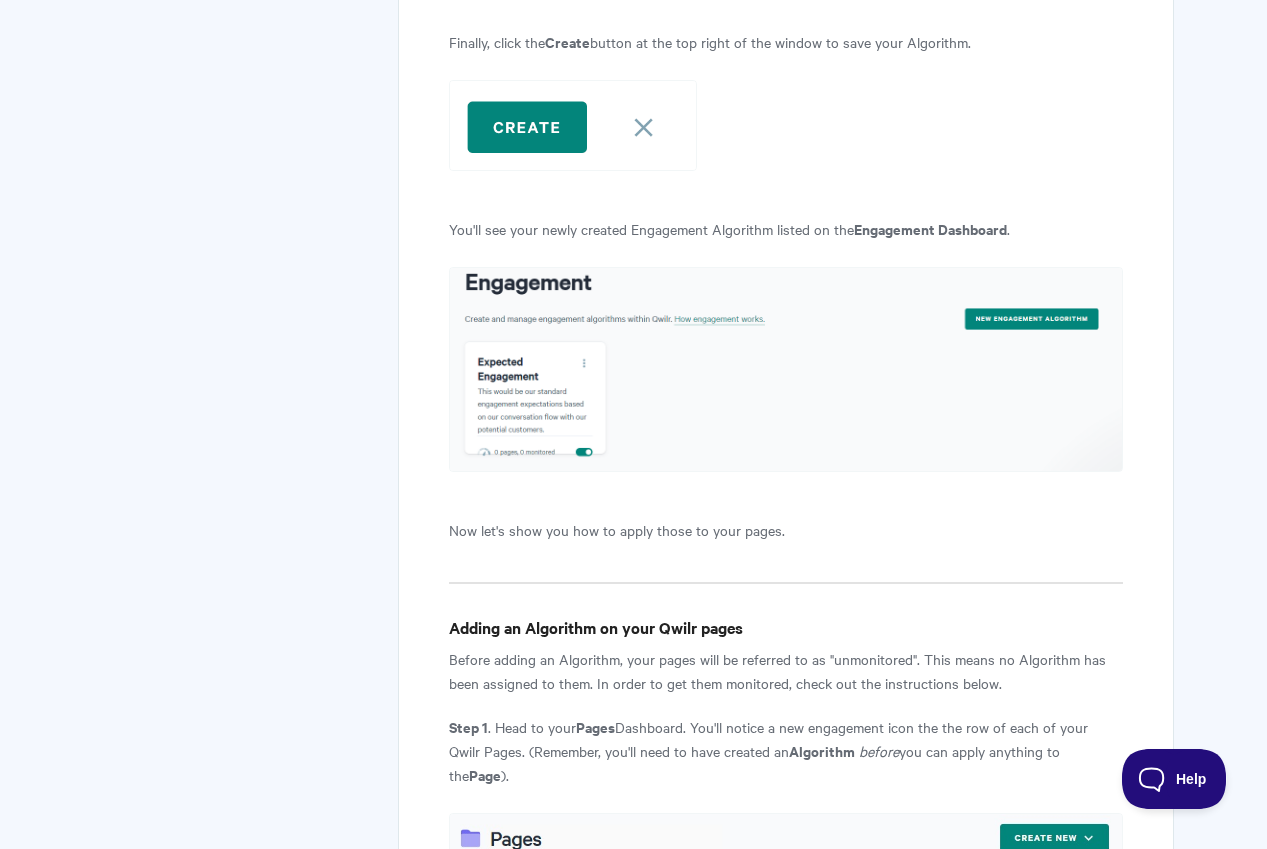 click on "Engagement Dashboard" at bounding box center (930, 228) 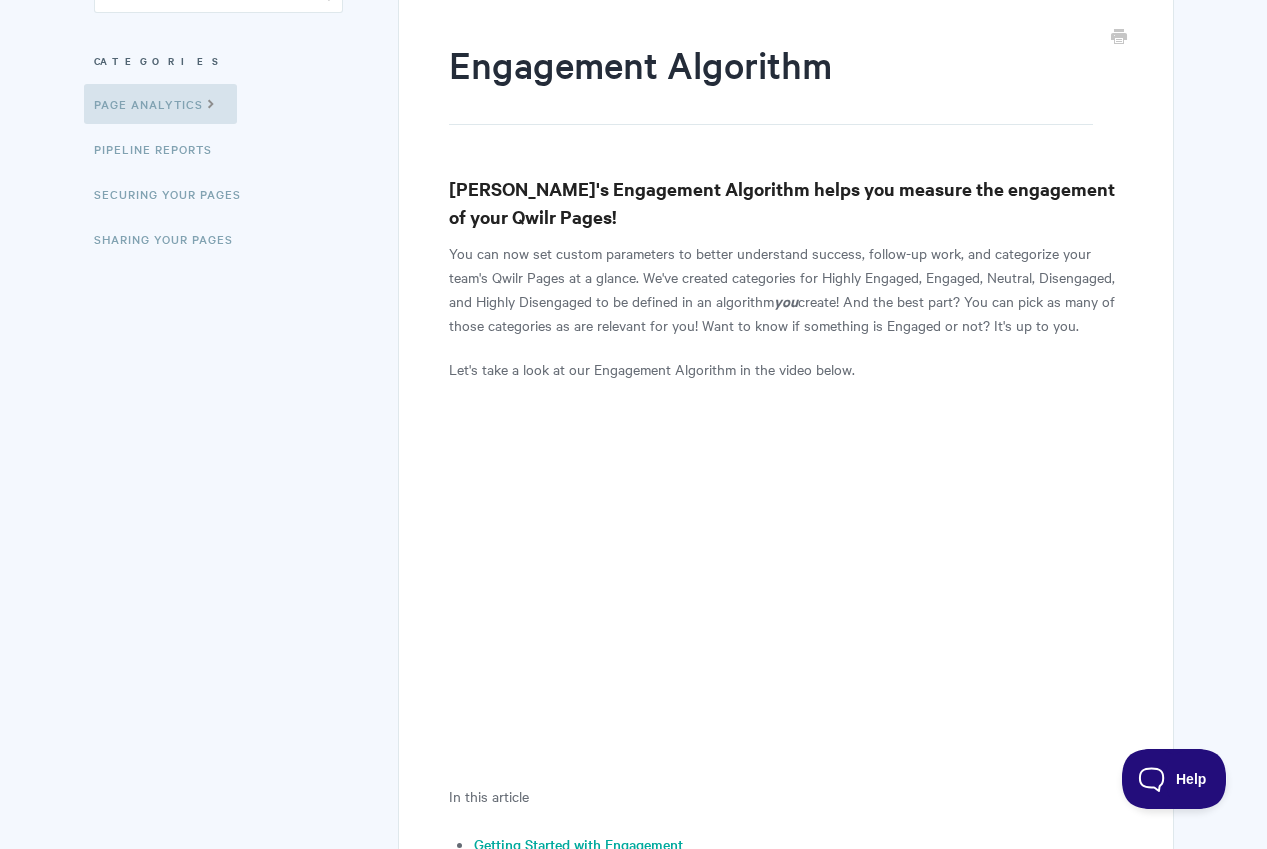 scroll, scrollTop: 0, scrollLeft: 0, axis: both 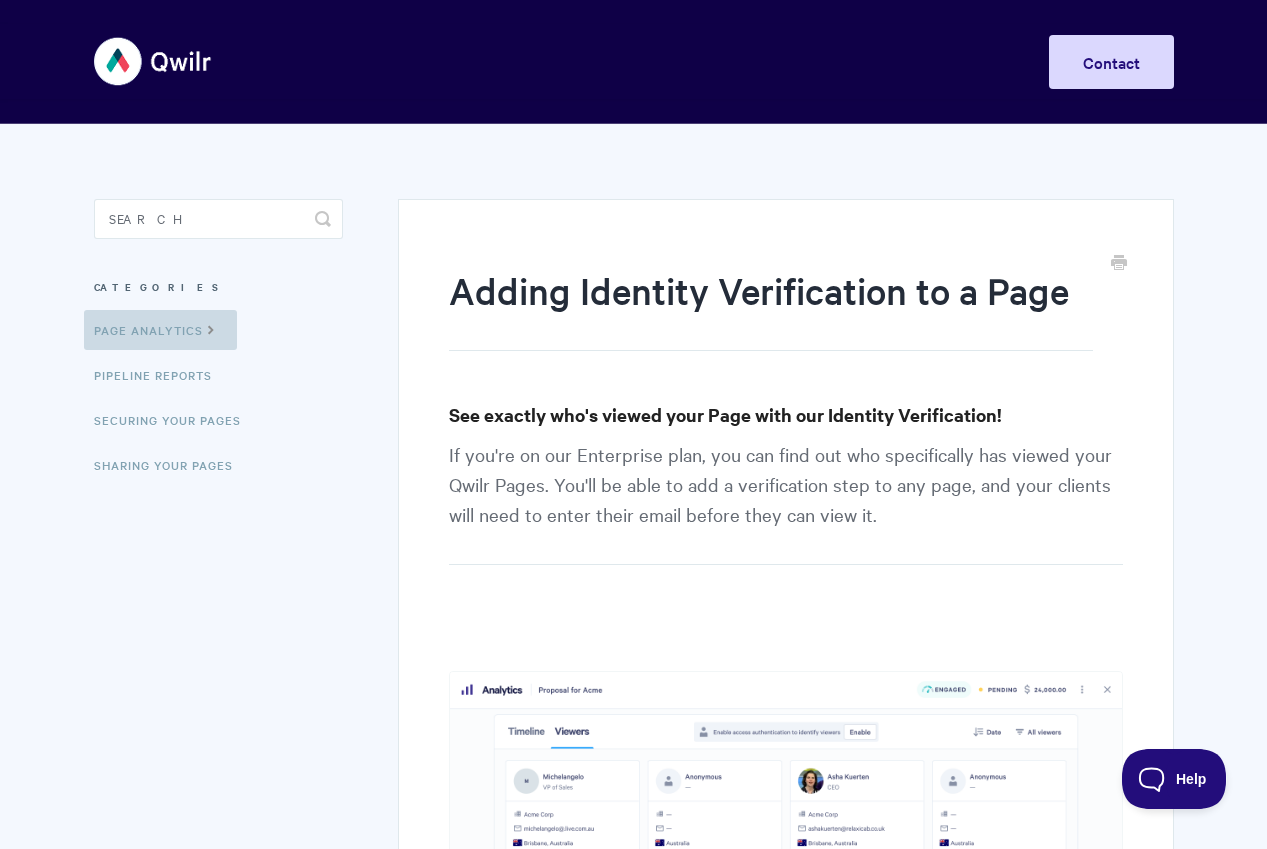 click on "Page Analytics" at bounding box center [160, 330] 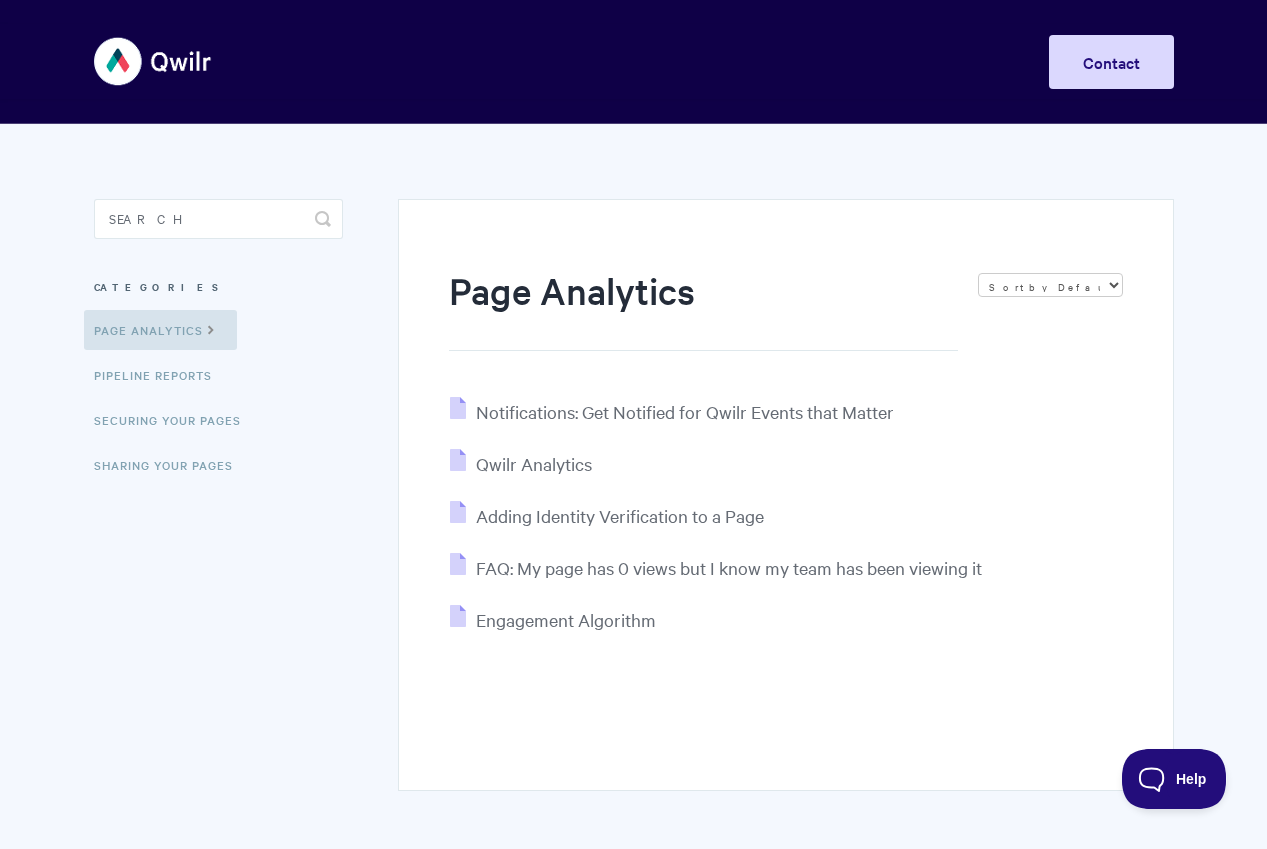 scroll, scrollTop: 0, scrollLeft: 0, axis: both 